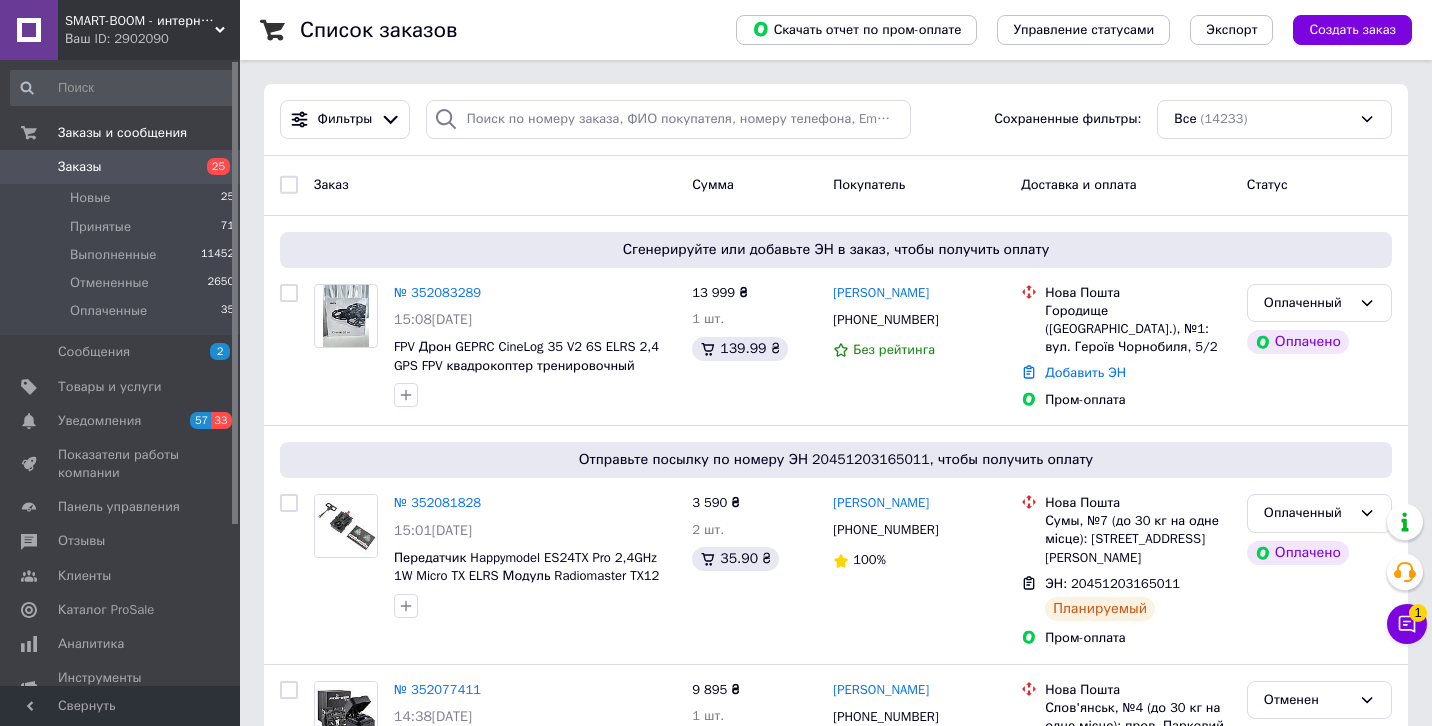 click on "Заказы 25" at bounding box center [123, 167] 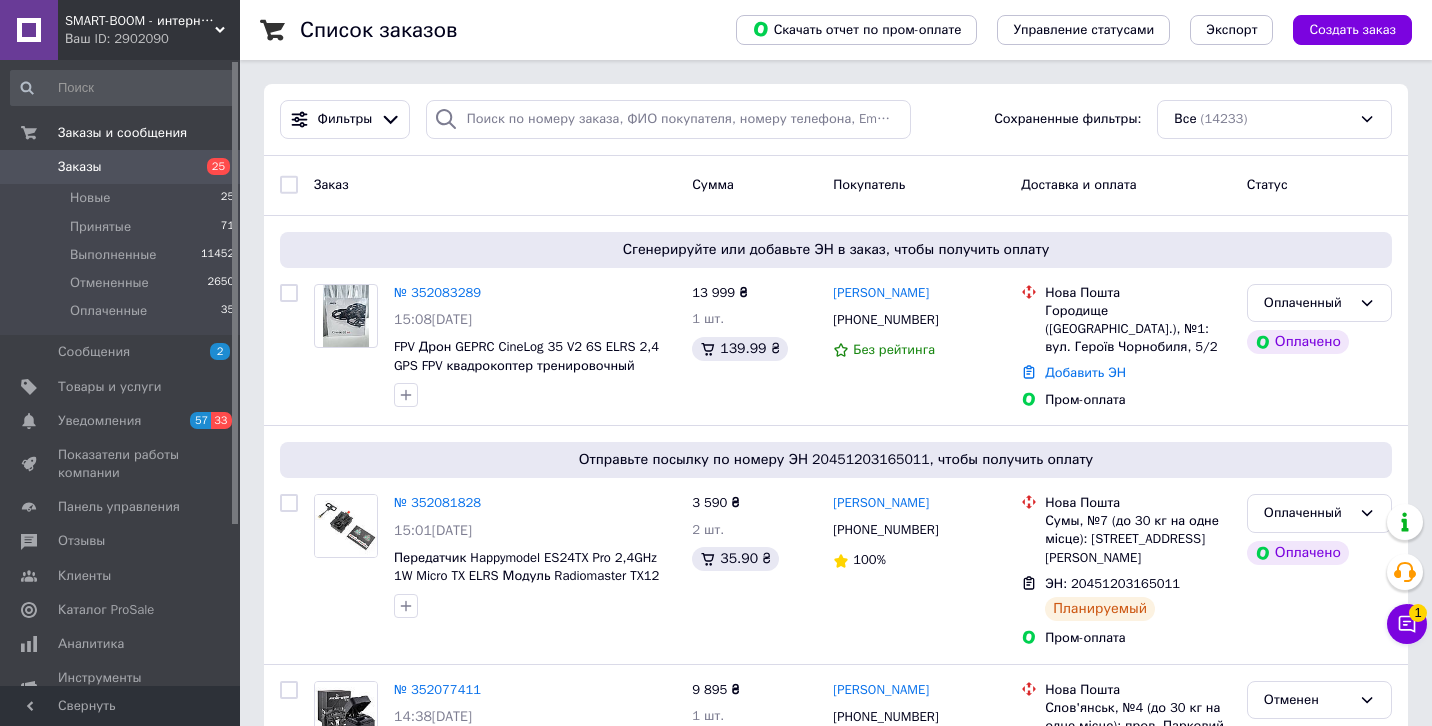 click on "Заказы" at bounding box center (121, 167) 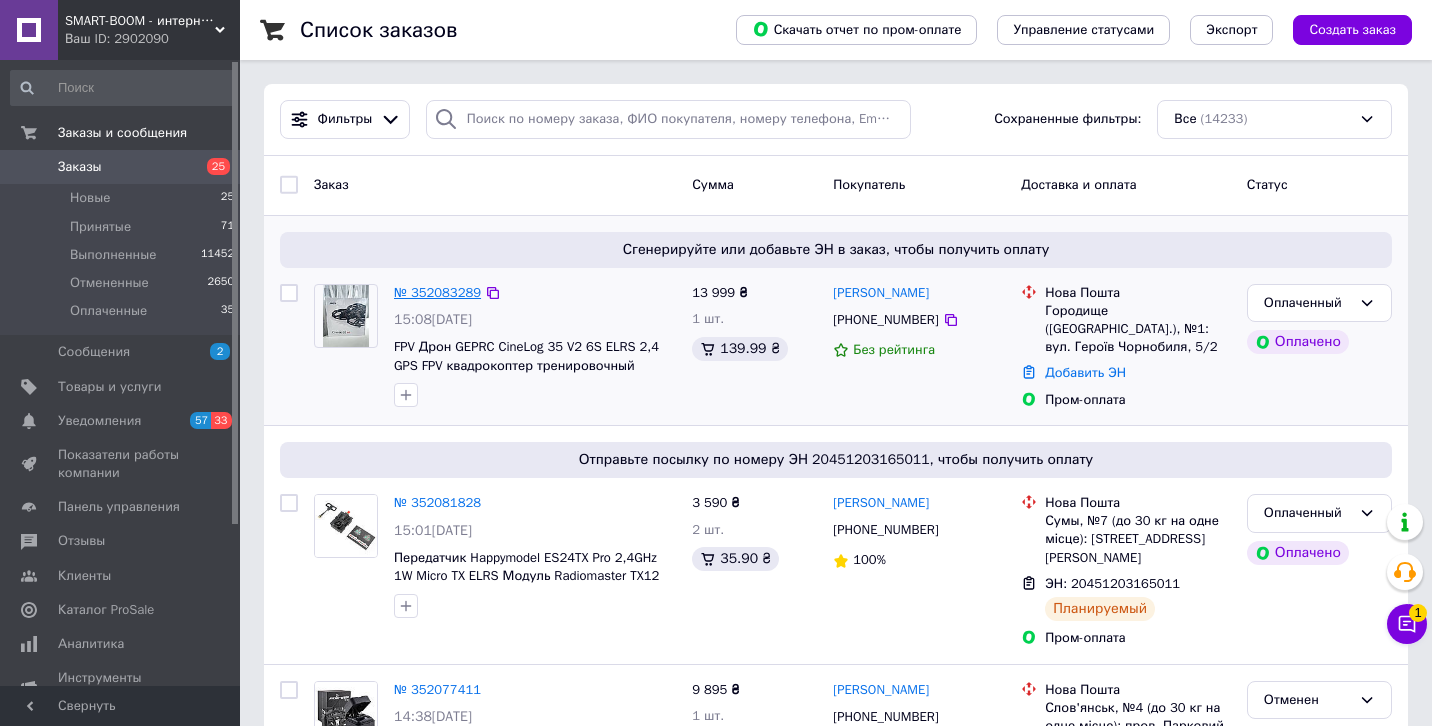 click on "№ 352083289" at bounding box center (437, 292) 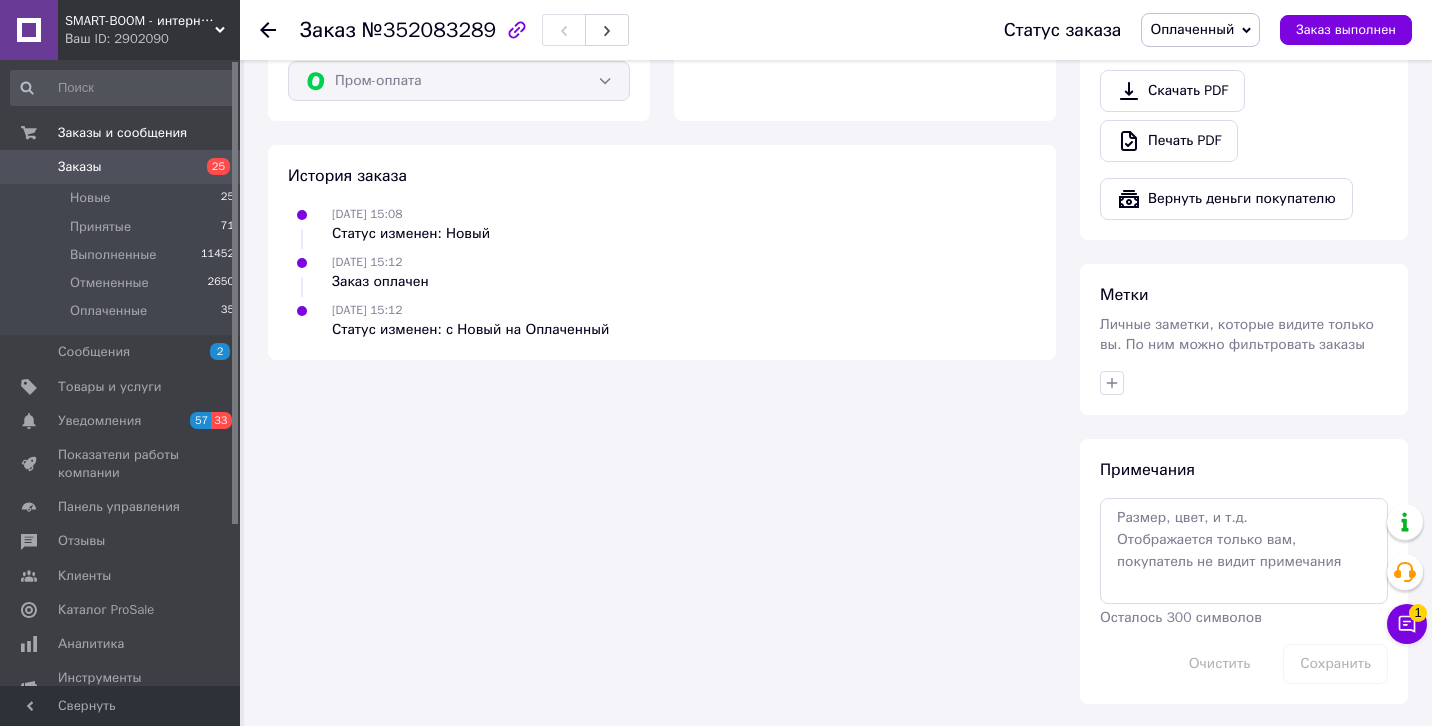 scroll, scrollTop: 777, scrollLeft: 0, axis: vertical 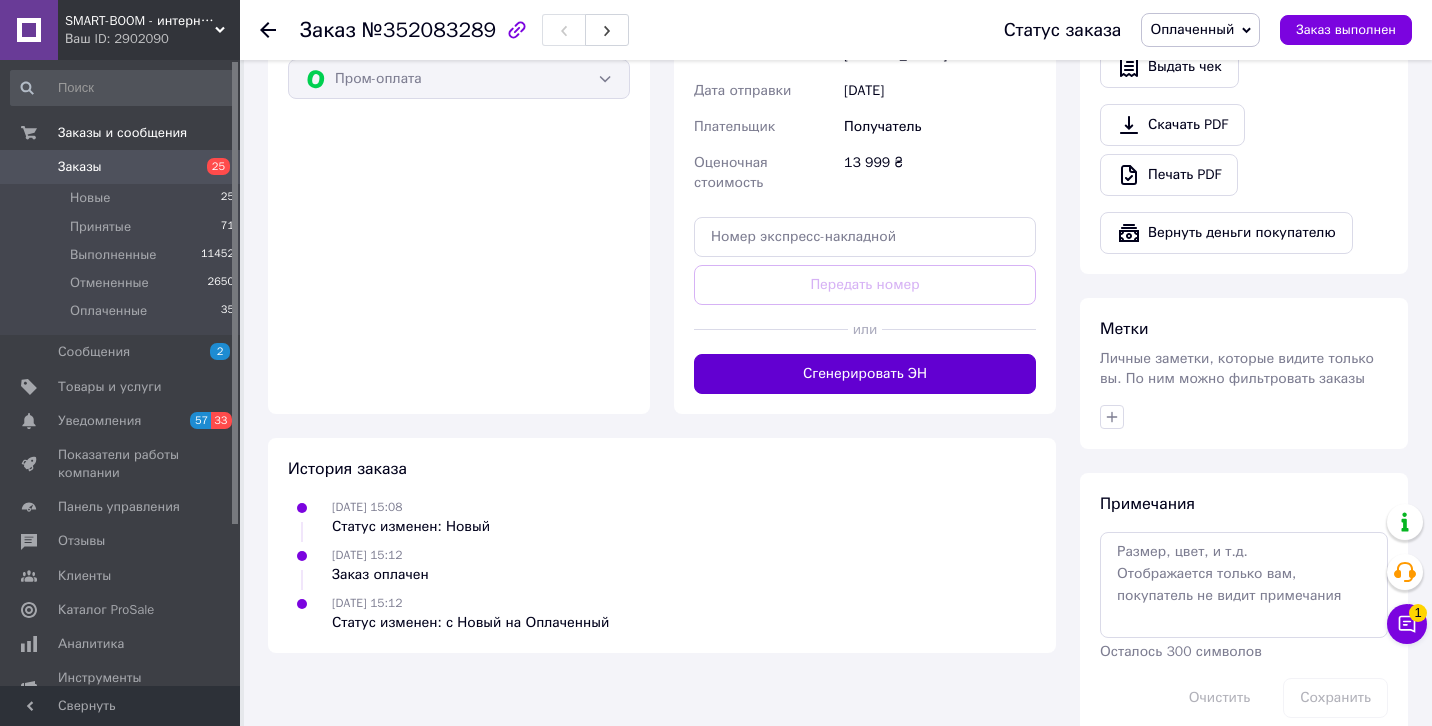 click on "Сгенерировать ЭН" at bounding box center [865, 374] 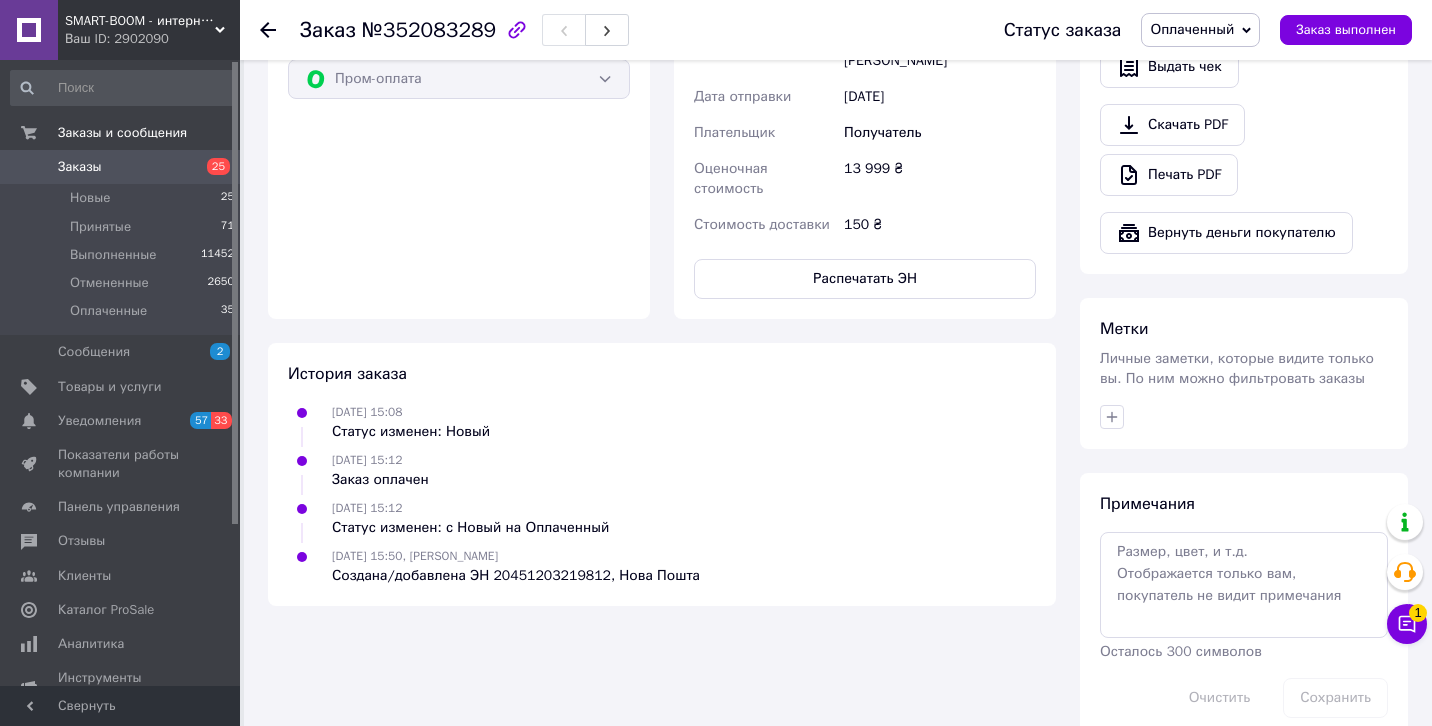 click at bounding box center (29, 167) 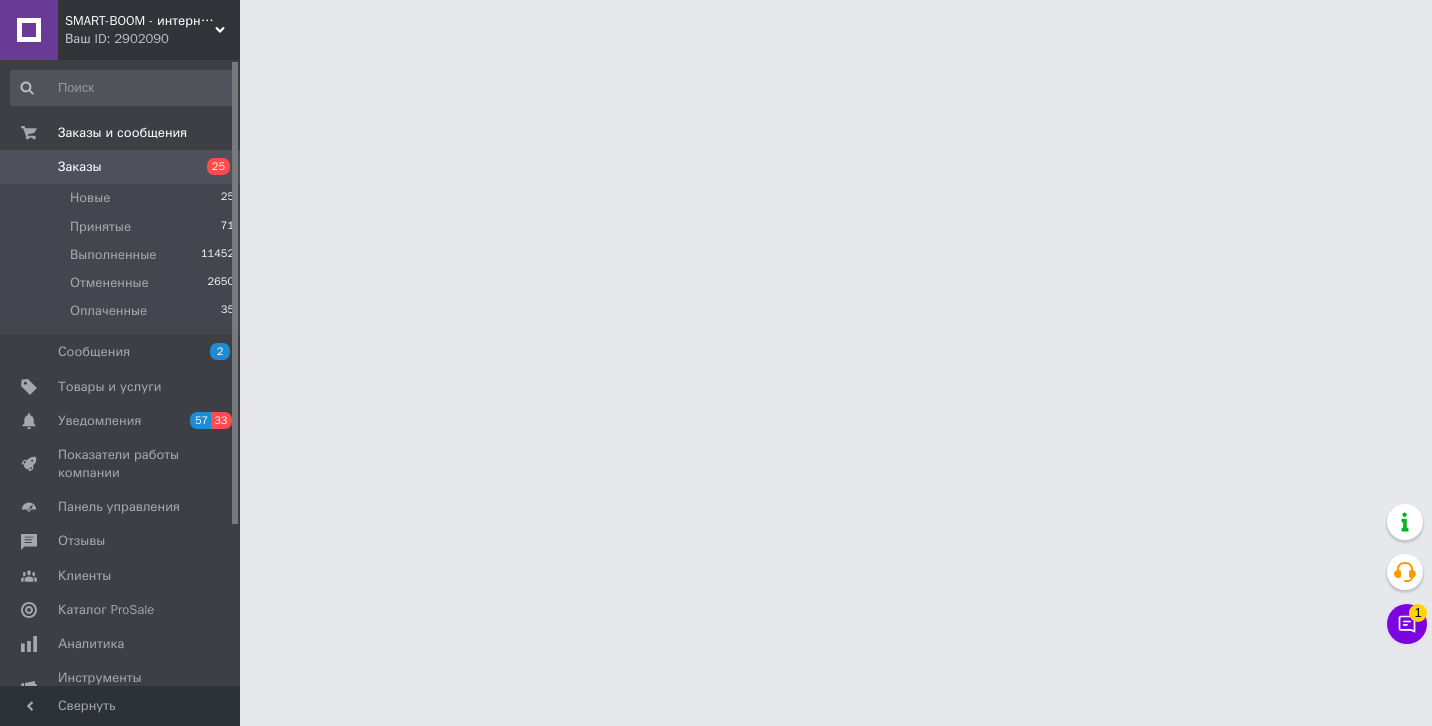scroll, scrollTop: 0, scrollLeft: 0, axis: both 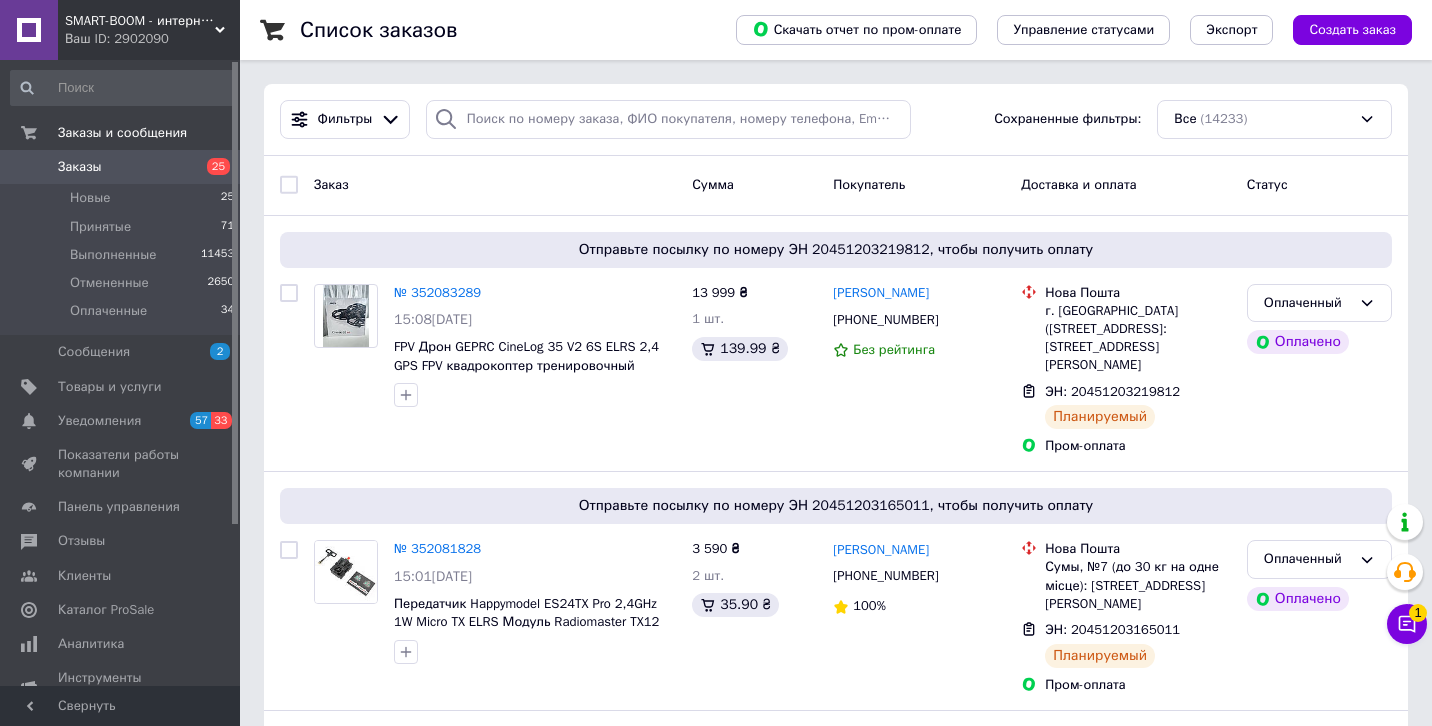 click on "Список заказов   Скачать отчет по пром-оплате Управление статусами Экспорт Создать заказ Фильтры Сохраненные фильтры: Все (14233) Заказ Сумма Покупатель Доставка и оплата Статус Отправьте посылку по номеру ЭН 20451203219812, чтобы получить оплату № 352083289 15:08[DATE] FPV Дрон GEPRC CineLog 35 V2 6S ELRS 2,4 GPS FPV квадрокоптер тренировочный 13 999 ₴ 1 шт. 139.99 ₴ [PERSON_NAME] [PHONE_NUMBER] Без рейтинга Нова Пошта г. Городище ([STREET_ADDRESS]: [STREET_ADDRESS] ЭН: [CREDIT_CARD_NUMBER] Планируемый Пром-оплата Оплаченный Оплачено Отправьте посылку по номеру ЭН 20451203165011, чтобы получить оплату 3 590 ₴ 1" at bounding box center (836, 2011) 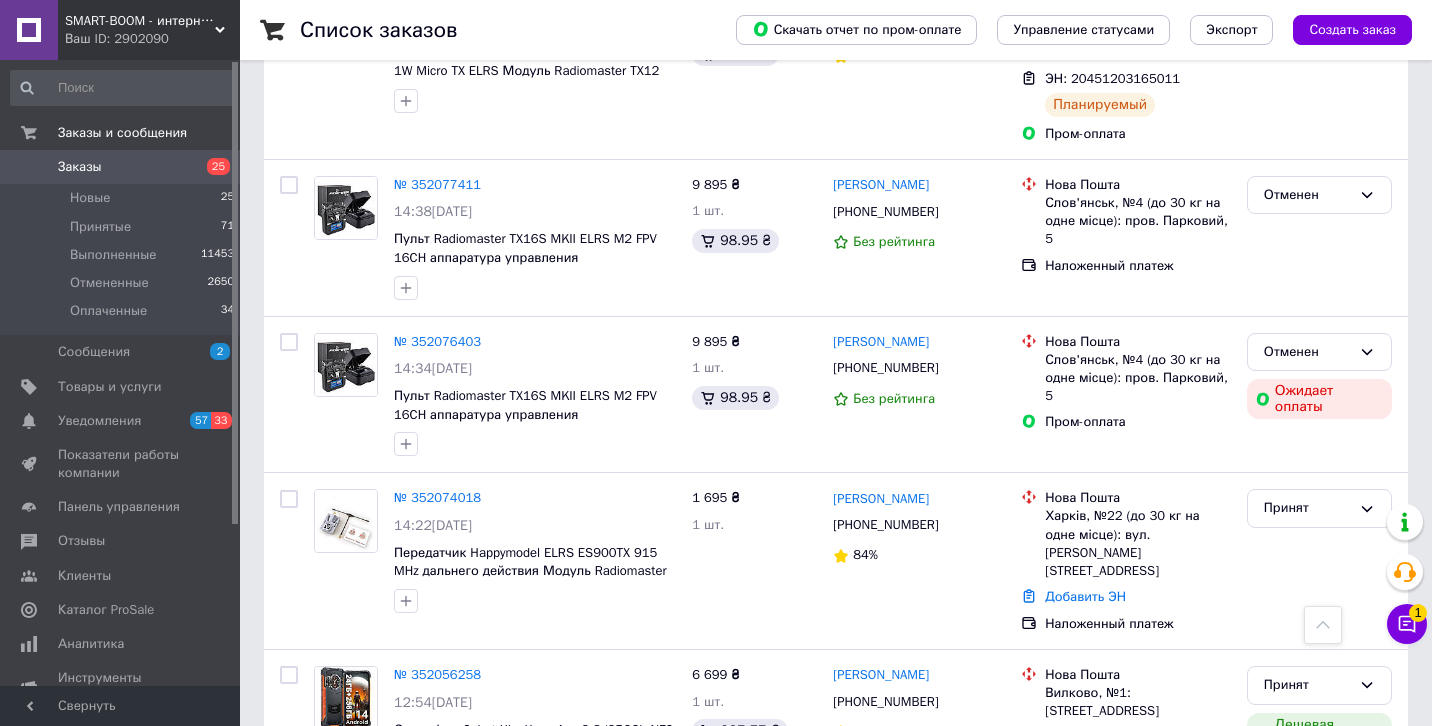 scroll, scrollTop: 640, scrollLeft: 0, axis: vertical 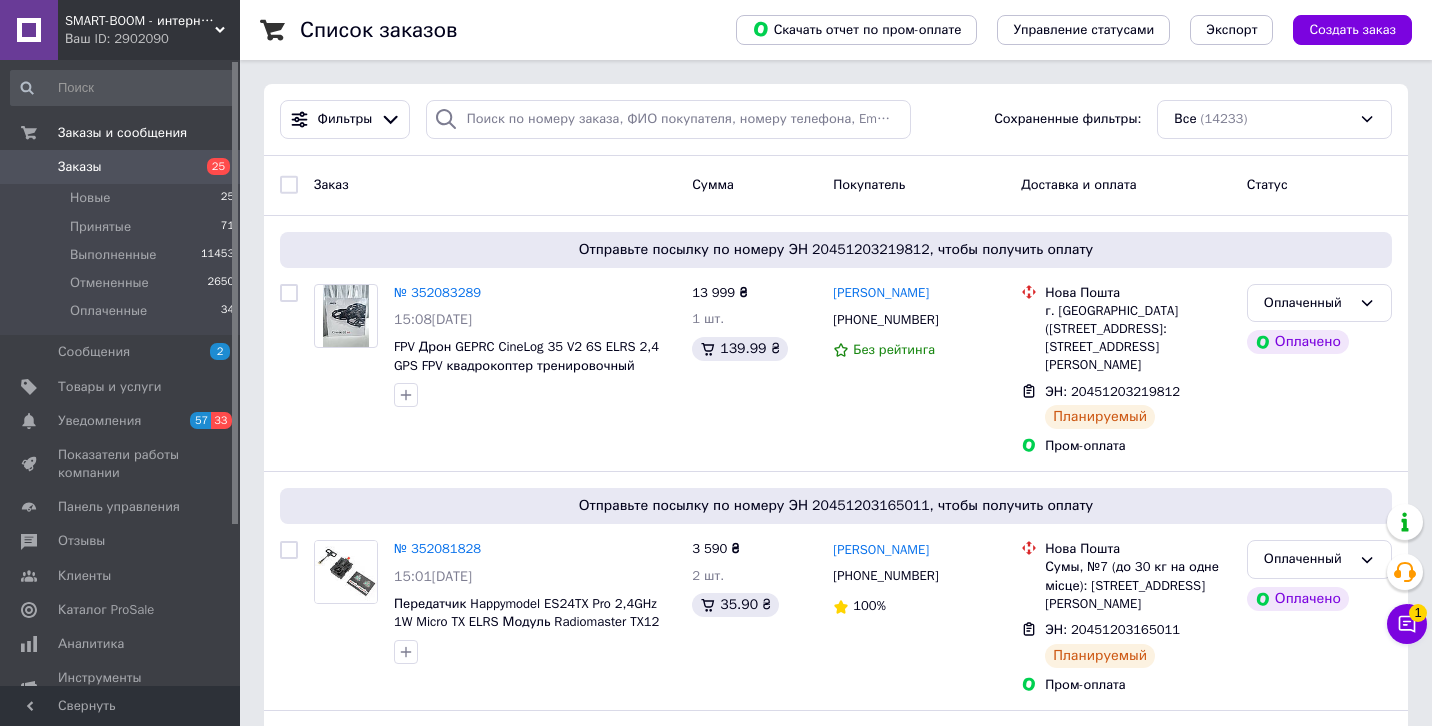 click on "SMART-BOOM - интернет магазин электроники Ваш ID: 2902090 Сайт SMART-BOOM - интернет магазин элект... Кабинет покупателя Проверить состояние системы Страница на портале Справка Выйти Заказы и сообщения Заказы 25 Новые 25 Принятые 71 Выполненные 11453 Отмененные 2650 Оплаченные 34 Сообщения 2 Товары и услуги Уведомления 57 33 Показатели работы компании Панель управления Отзывы Клиенты Каталог ProSale Аналитика Инструменты вебмастера и SEO Управление сайтом Кошелек компании [PERSON_NAME] Тарифы и счета Prom топ Свернуть" at bounding box center (716, 2011) 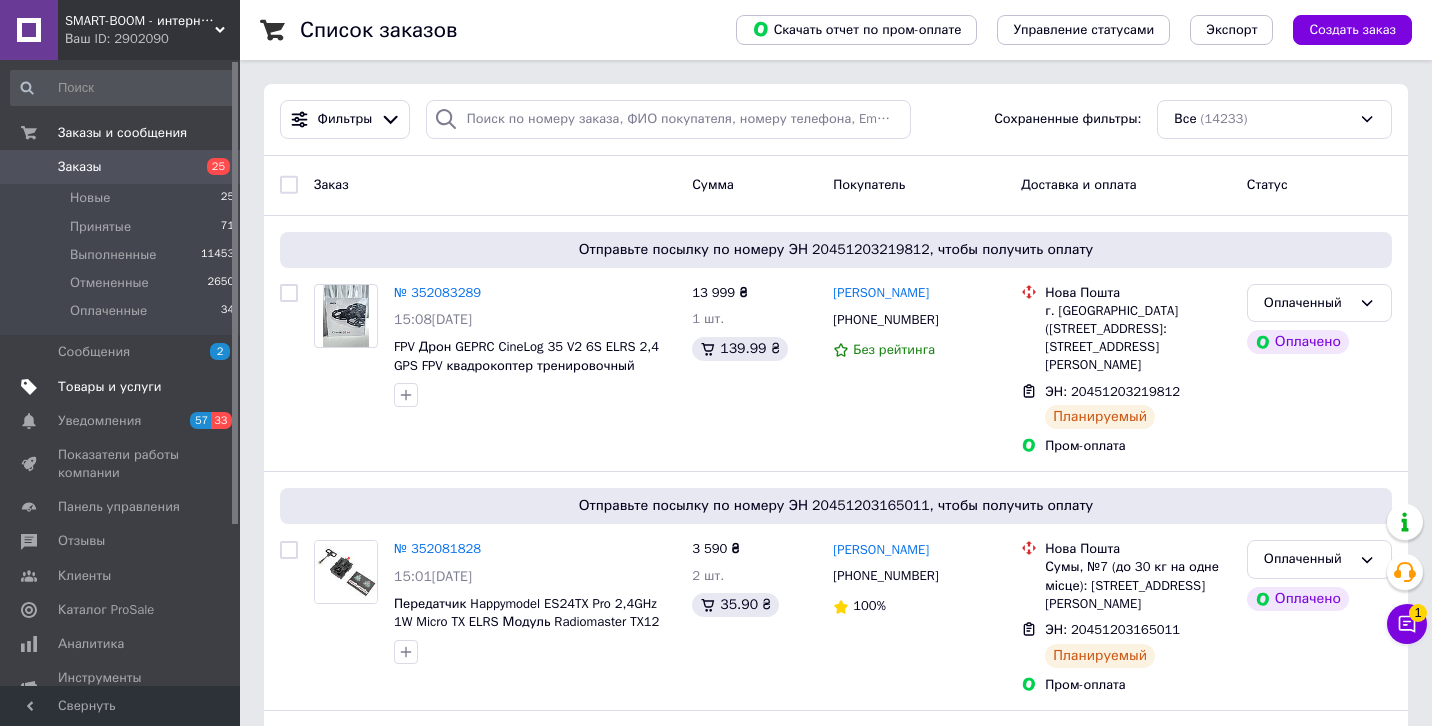 click at bounding box center [29, 387] 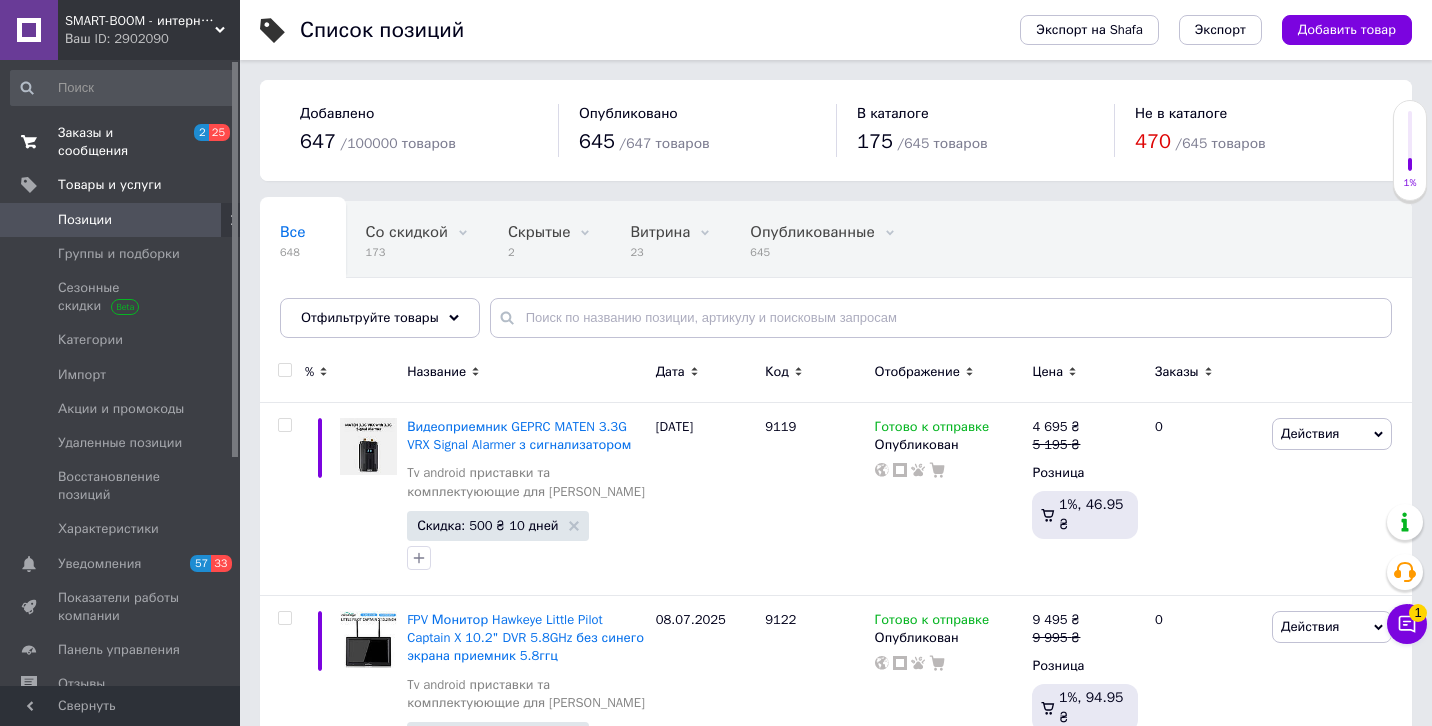 click on "Заказы и сообщения" at bounding box center (121, 142) 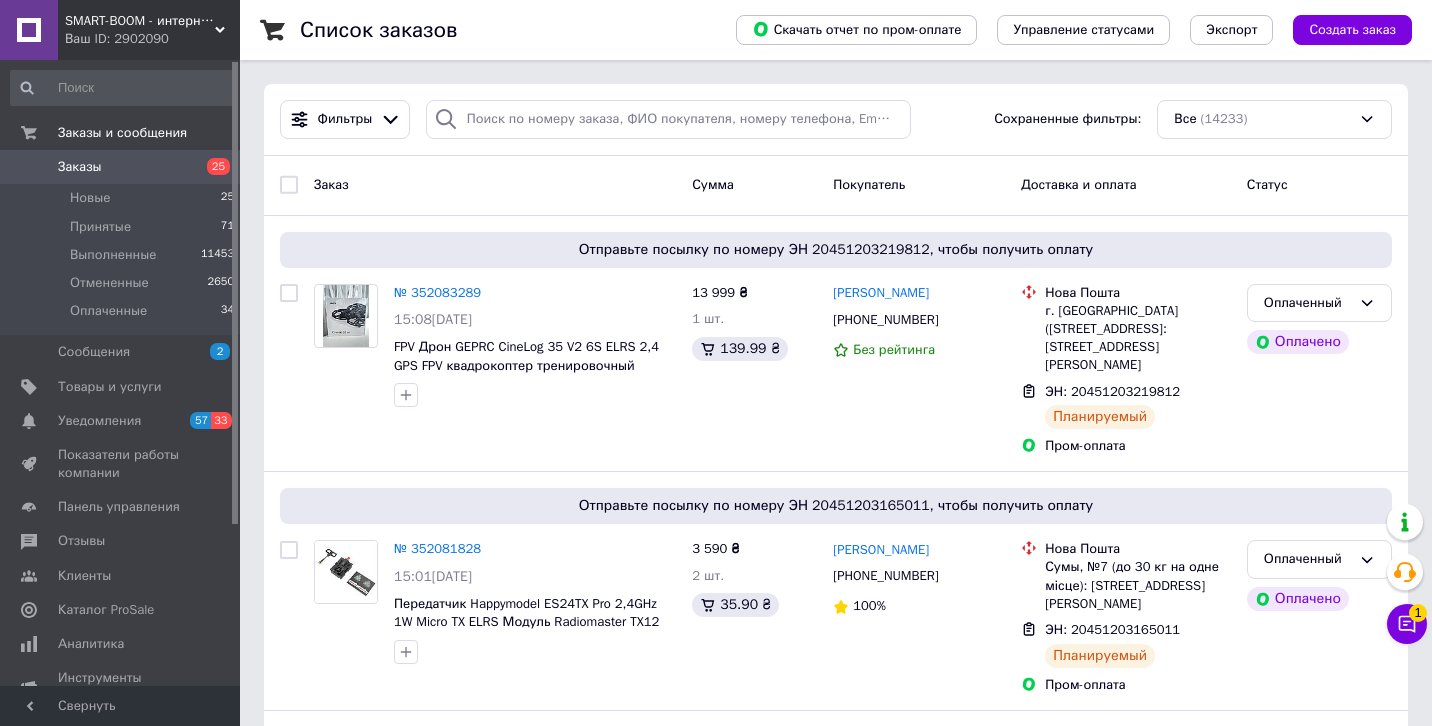 click on "Товары и услуги" at bounding box center [110, 387] 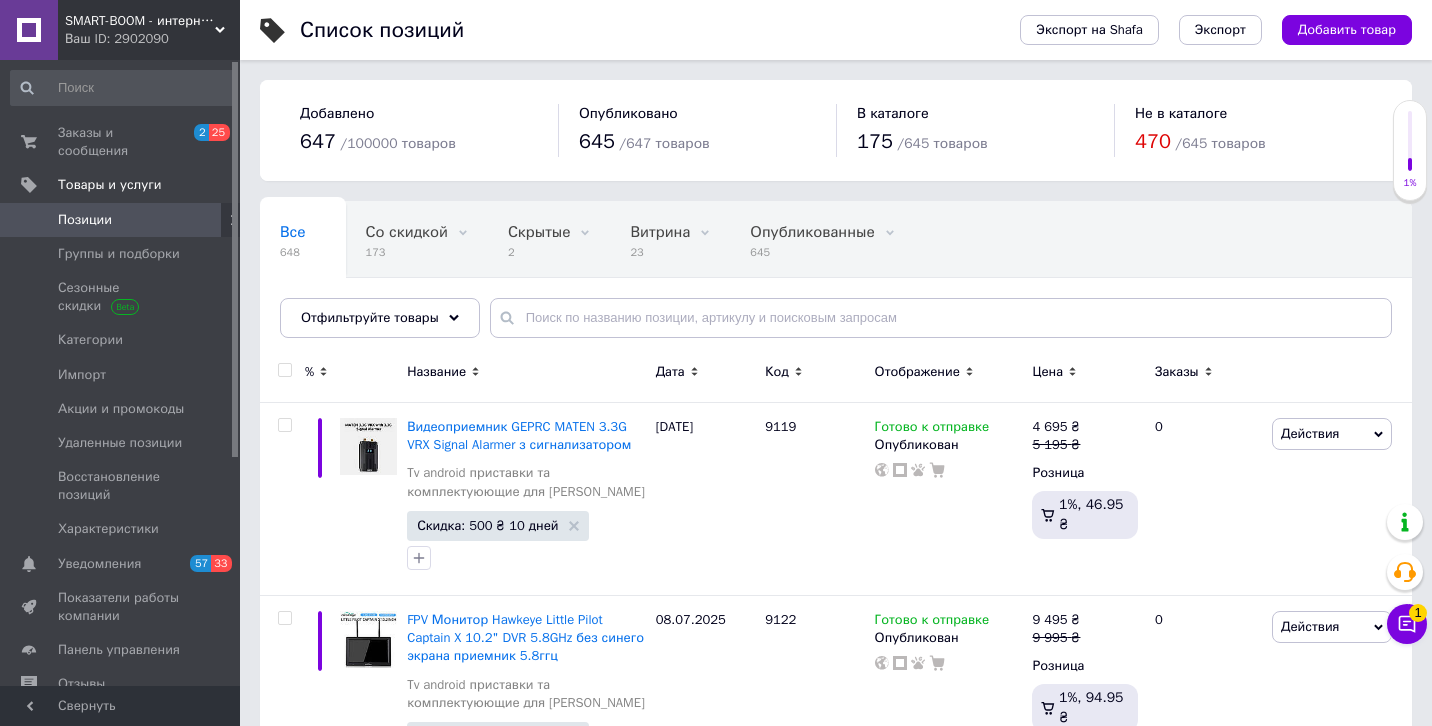 click on "Позиции" at bounding box center (85, 220) 